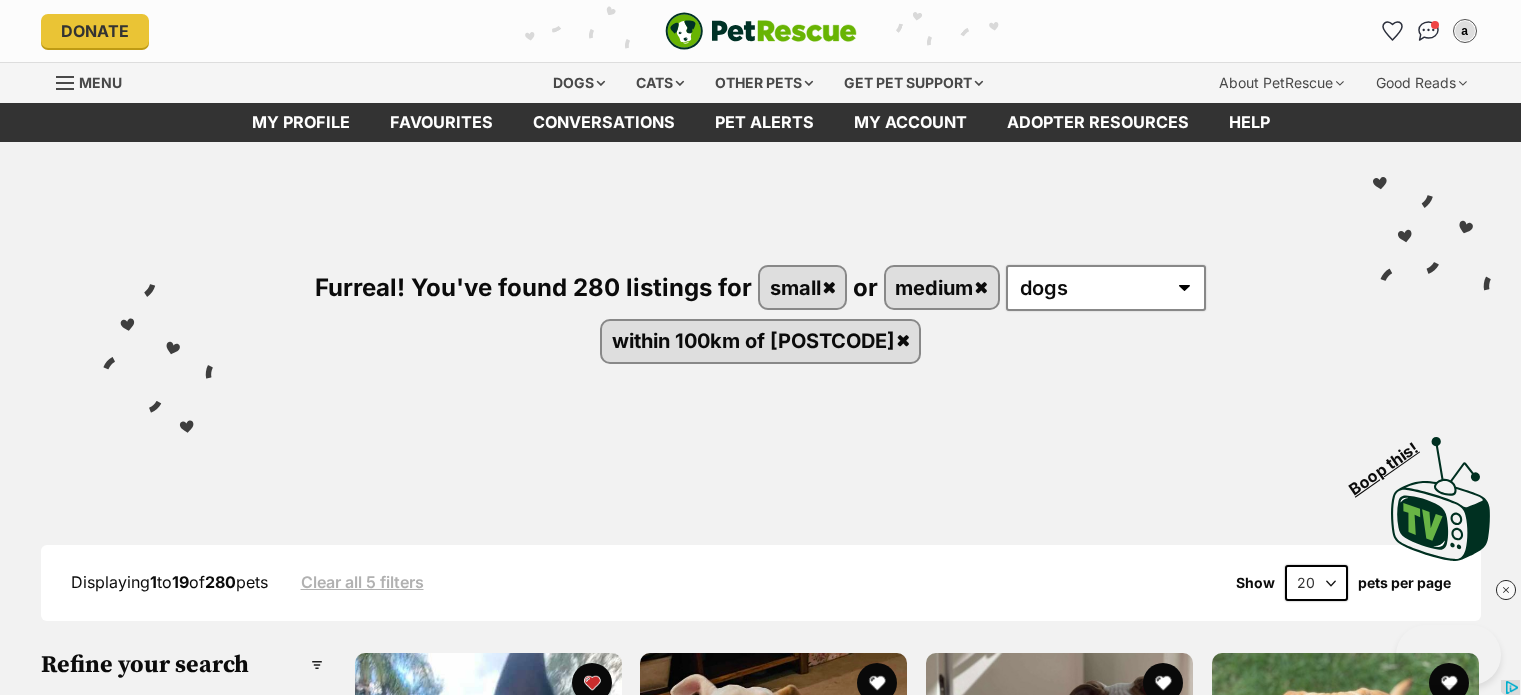 scroll, scrollTop: 0, scrollLeft: 0, axis: both 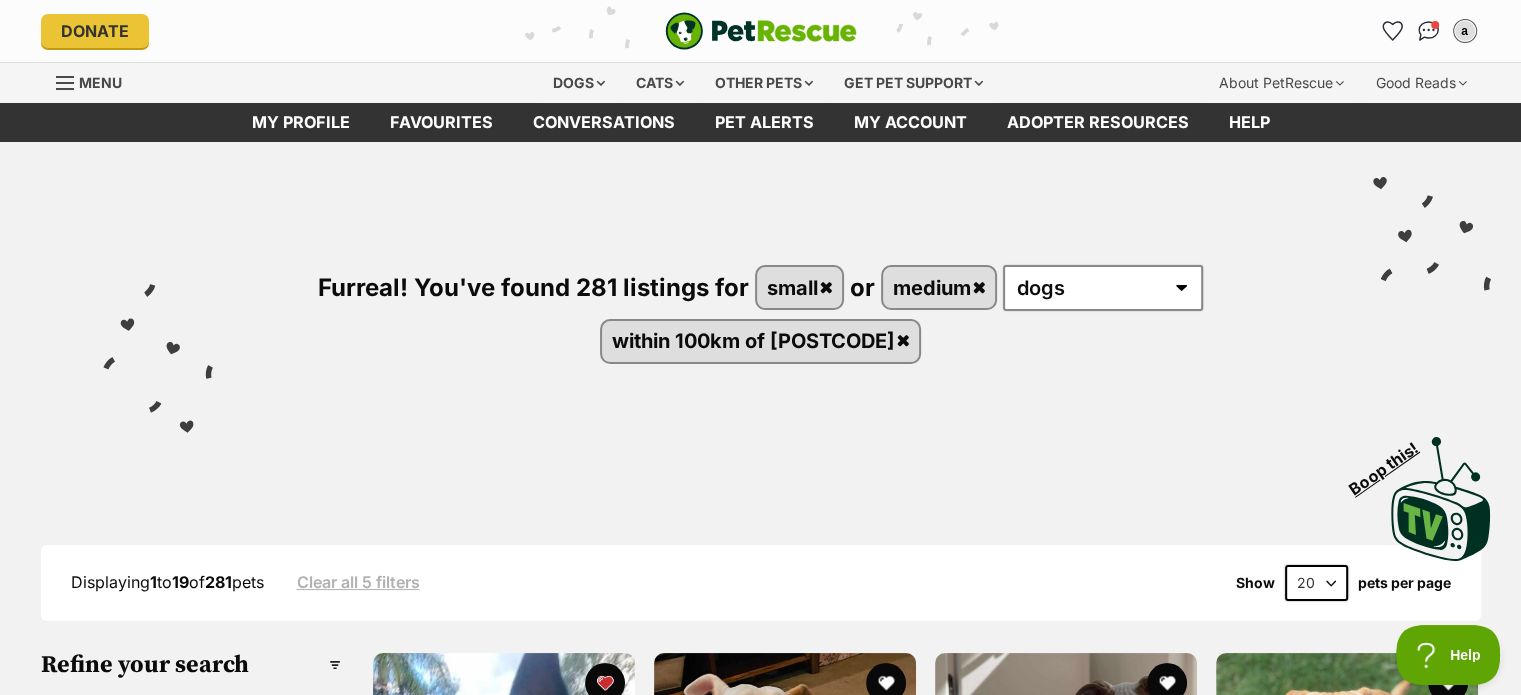click on "Furreal! You've found 281 listings for
small
or
medium
any type of pet
cats
dogs
other pets
within 100km of 4301
Visit PetRescue TV (external site)
Boop this!" at bounding box center [760, 353] 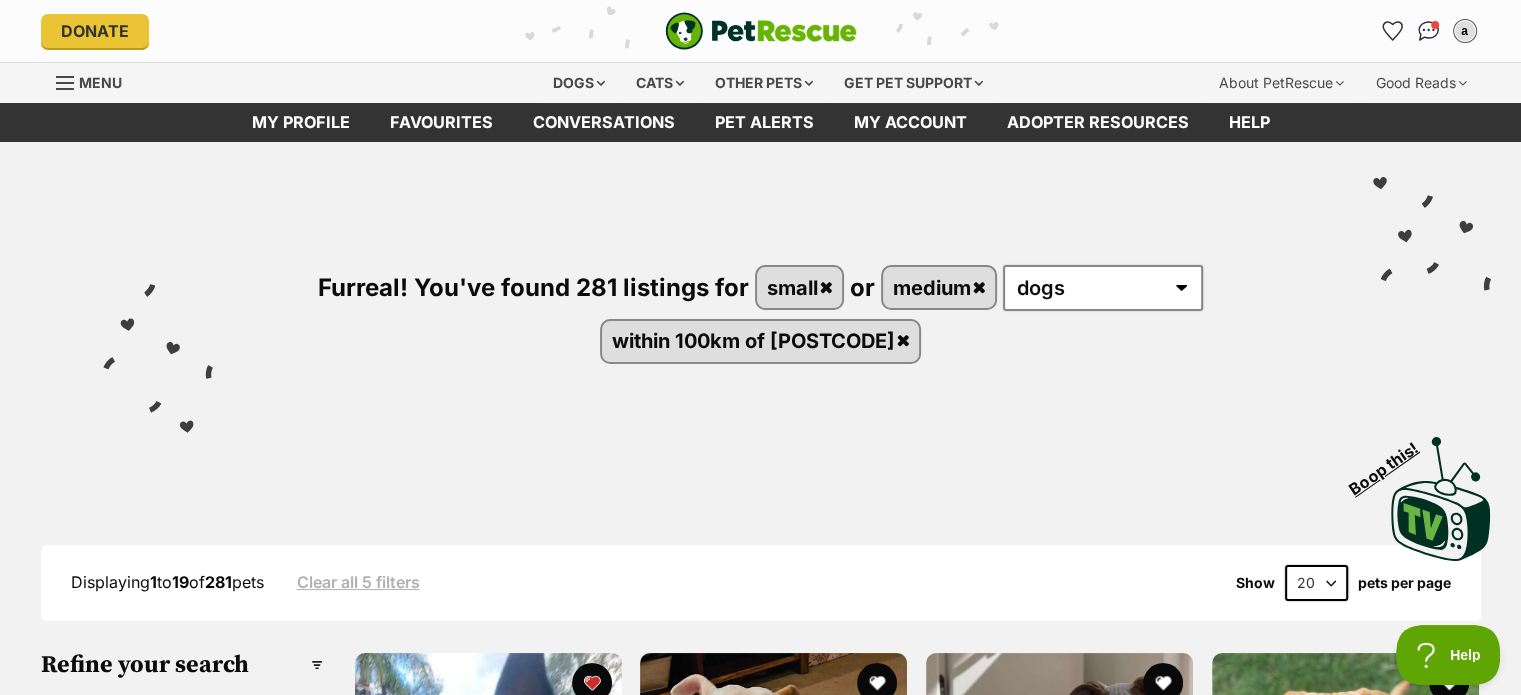 scroll, scrollTop: 0, scrollLeft: 0, axis: both 